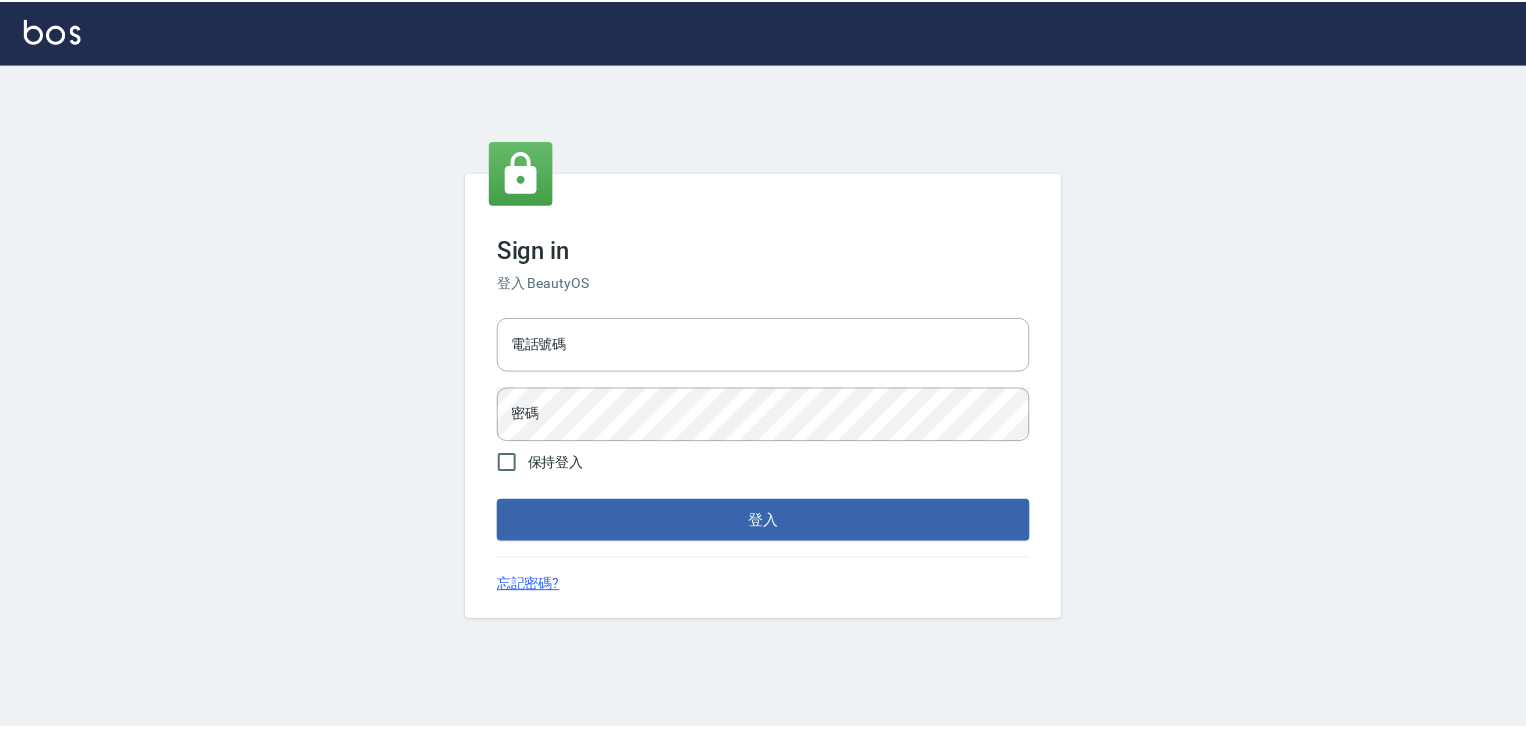 scroll, scrollTop: 0, scrollLeft: 0, axis: both 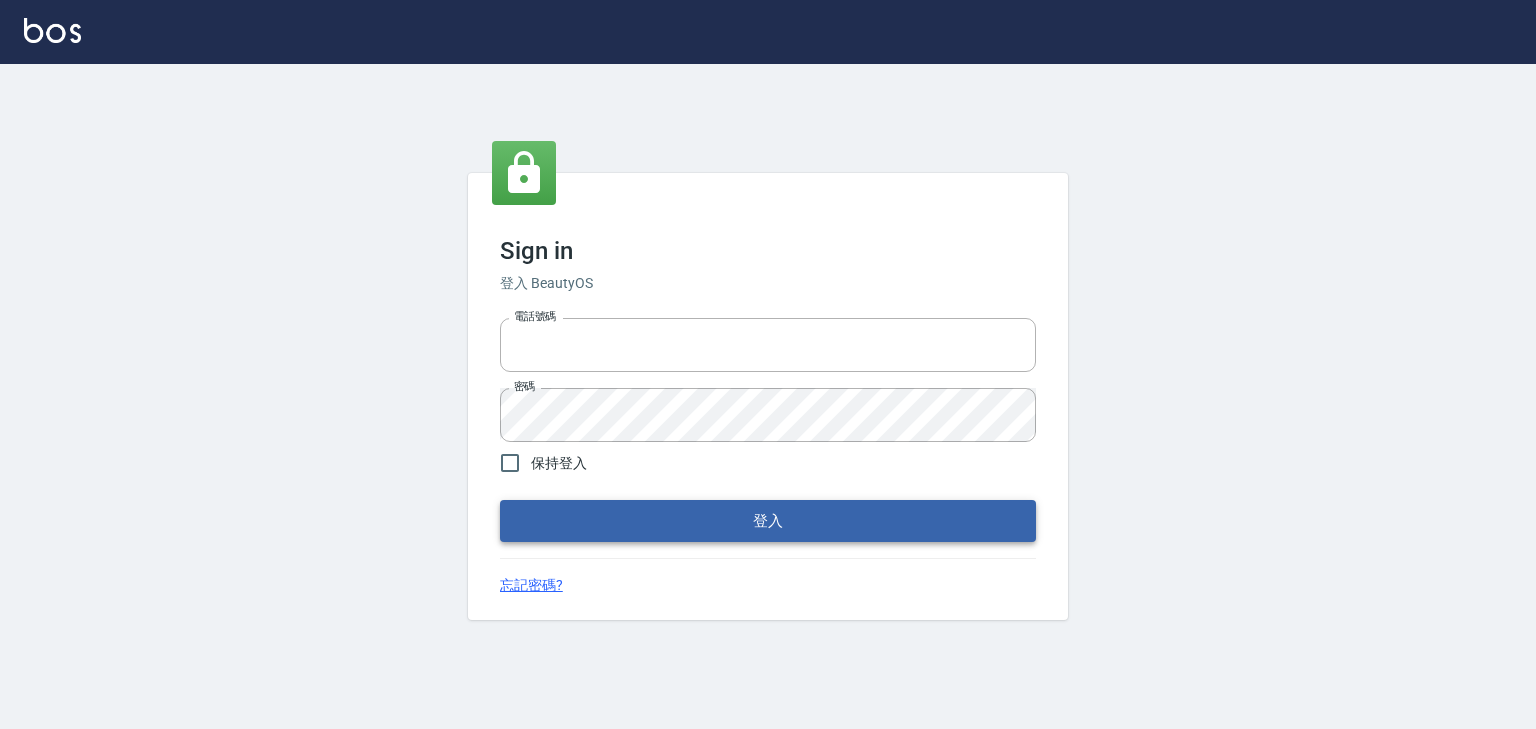 type on "[PHONE]" 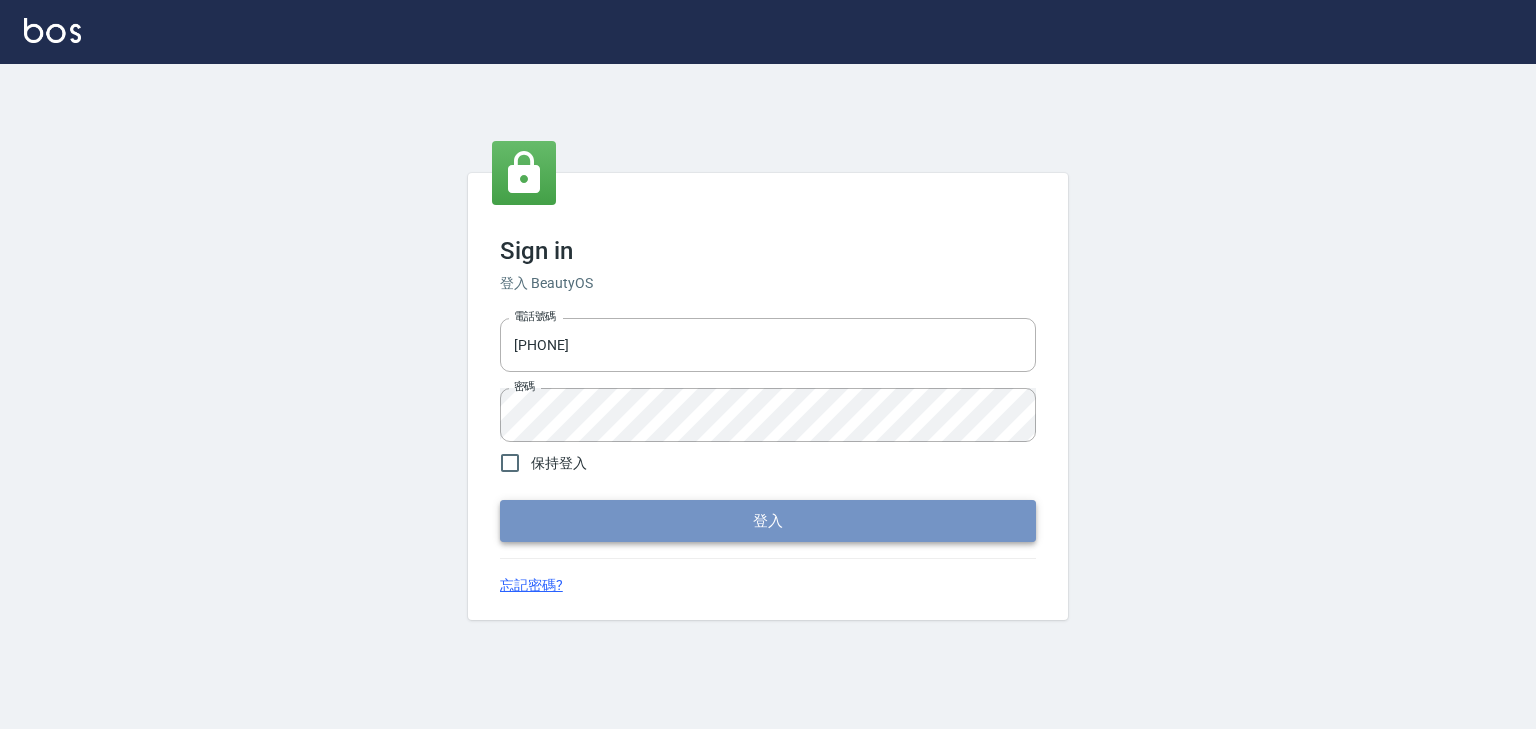 click on "登入" at bounding box center (768, 521) 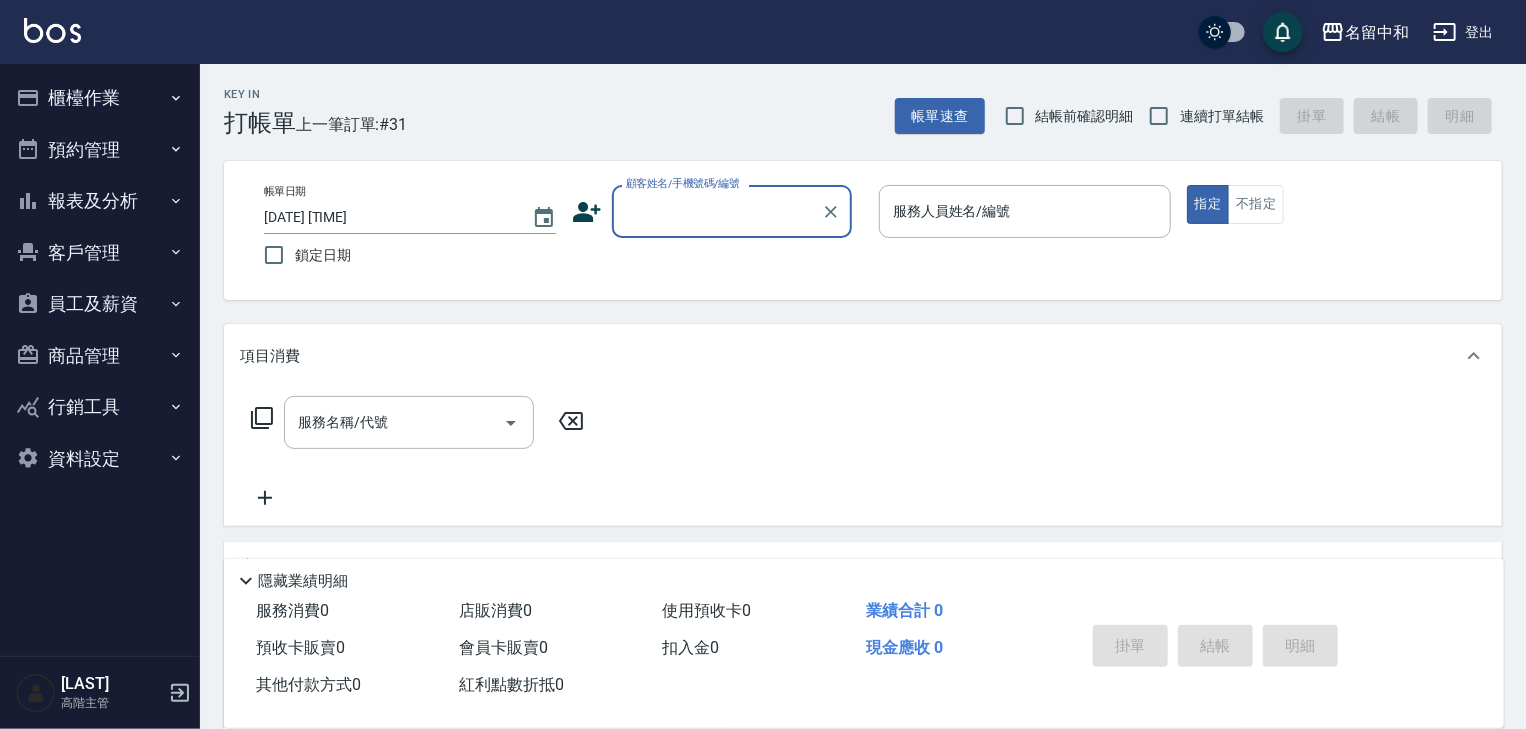 click 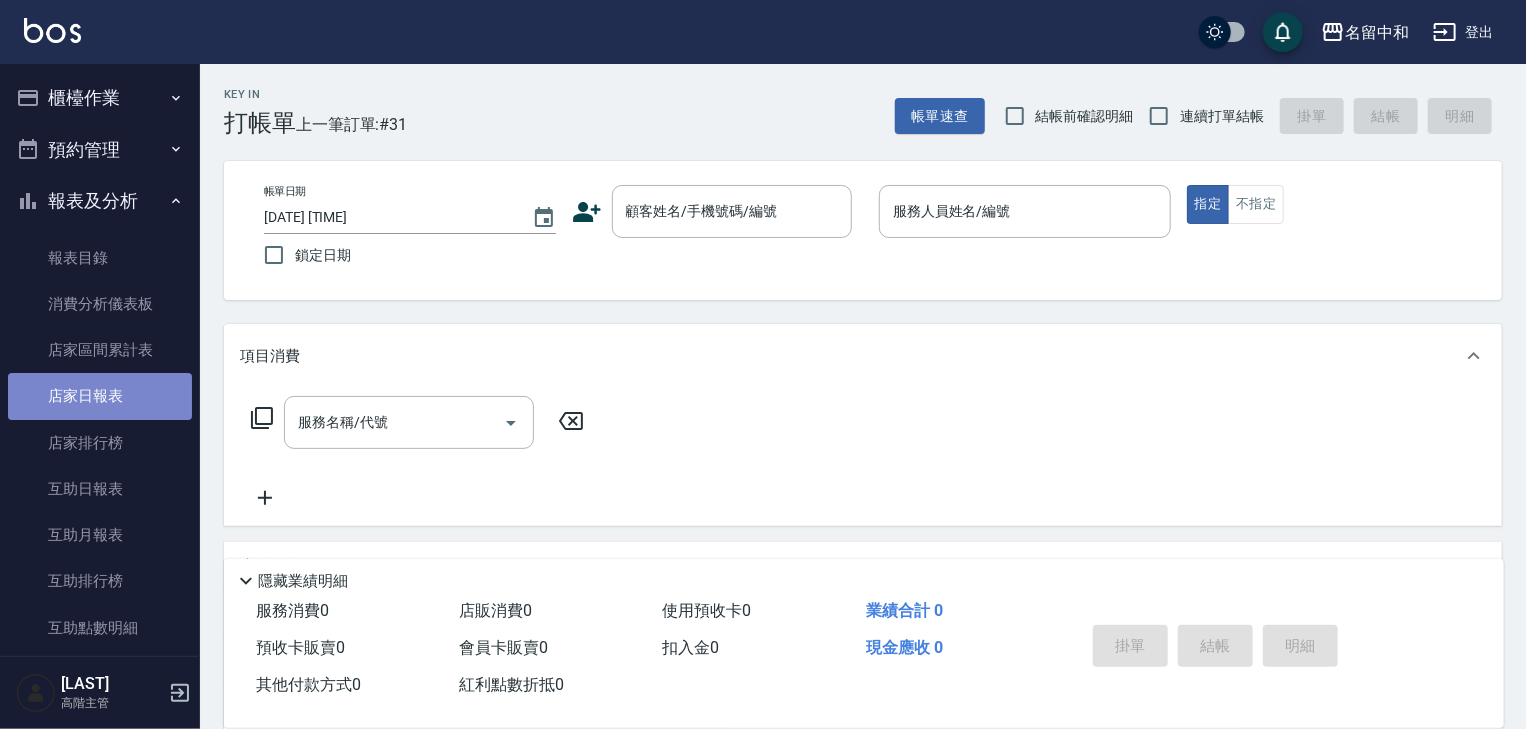 click on "店家日報表" at bounding box center (100, 396) 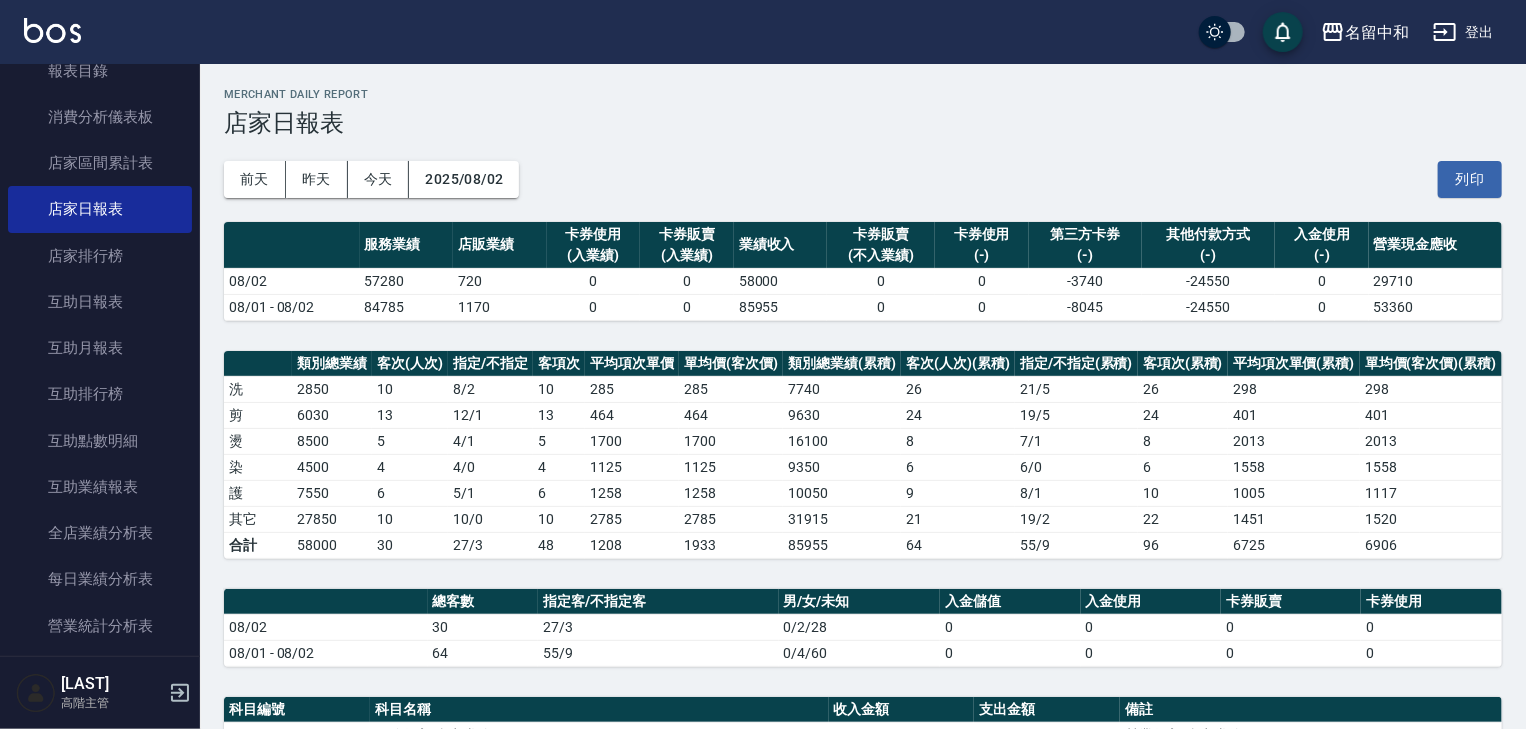 scroll, scrollTop: 240, scrollLeft: 0, axis: vertical 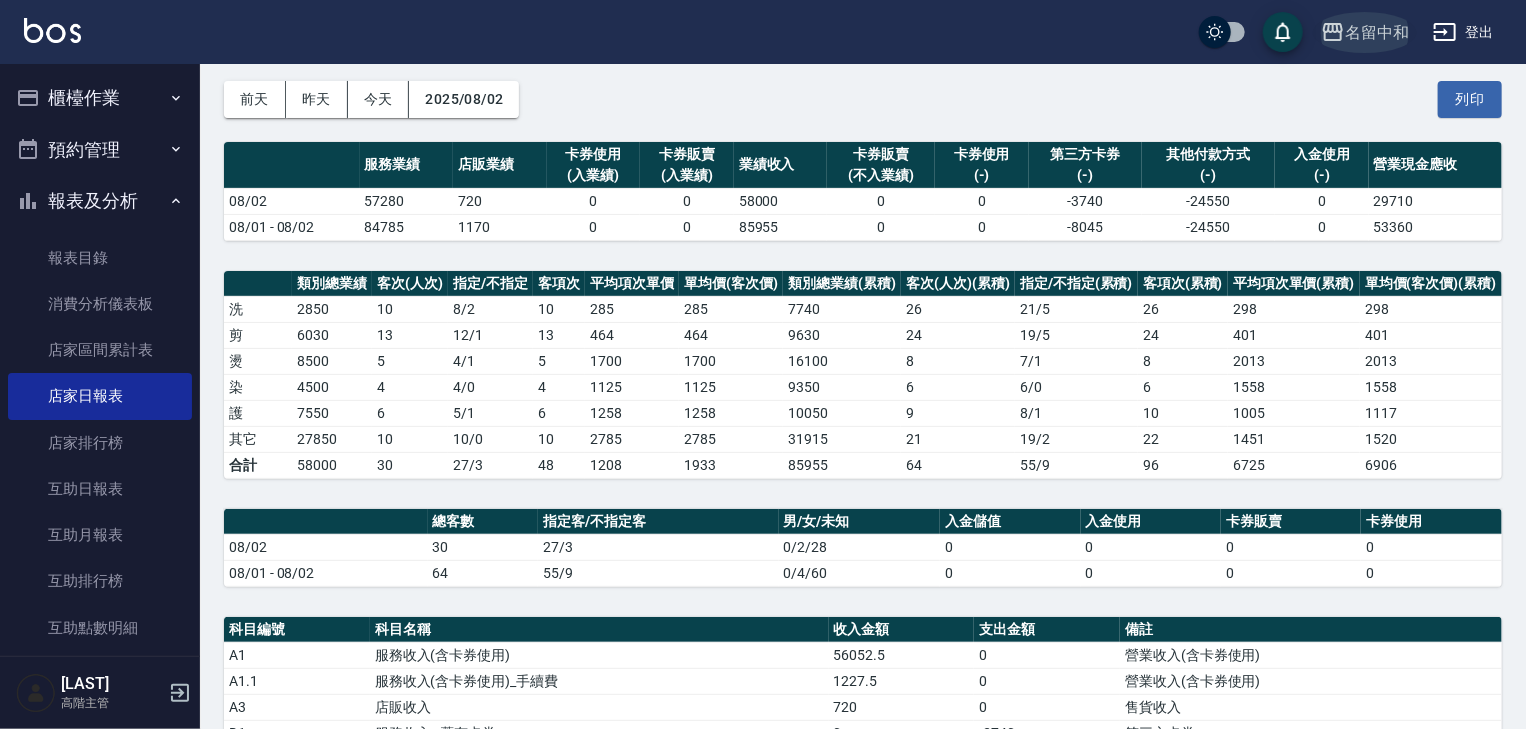 click 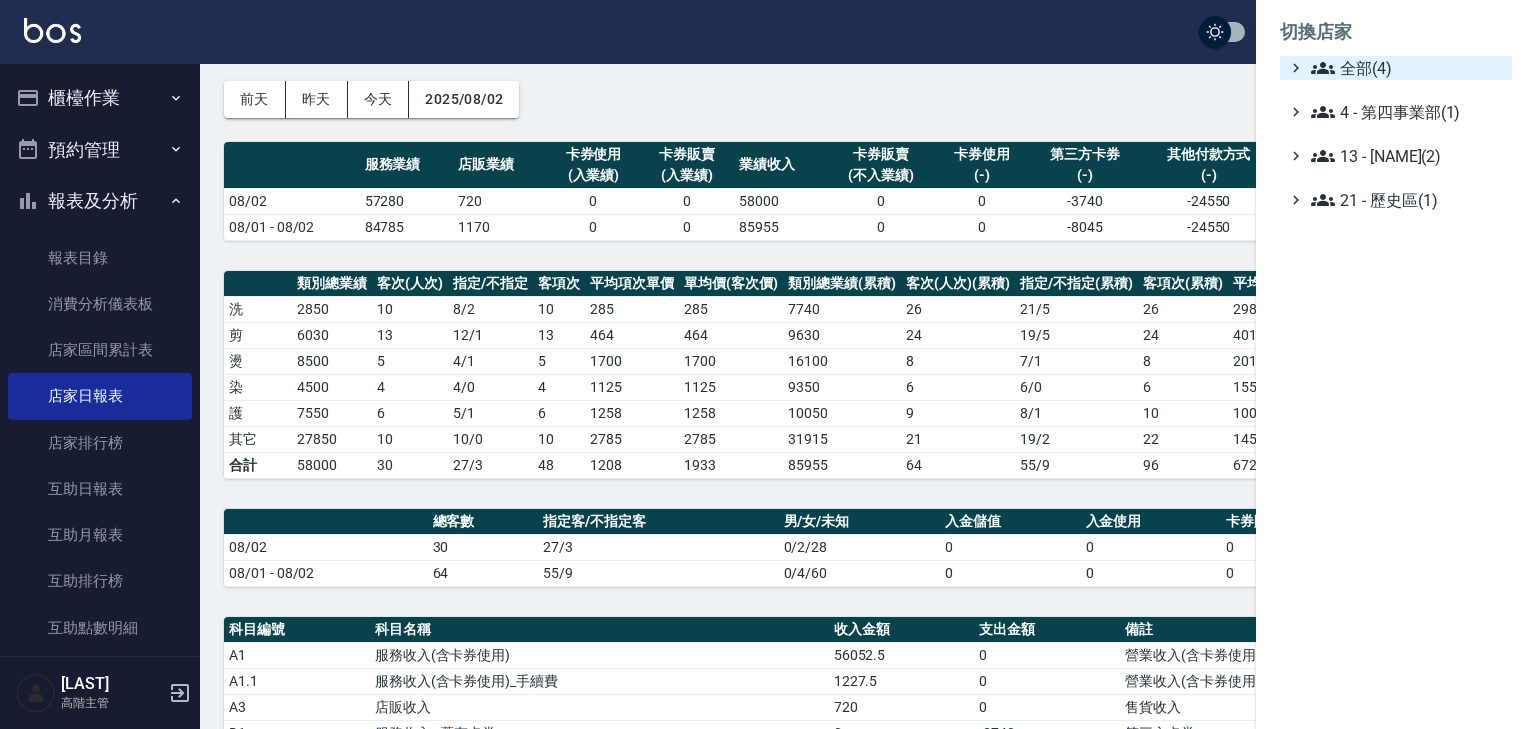 click 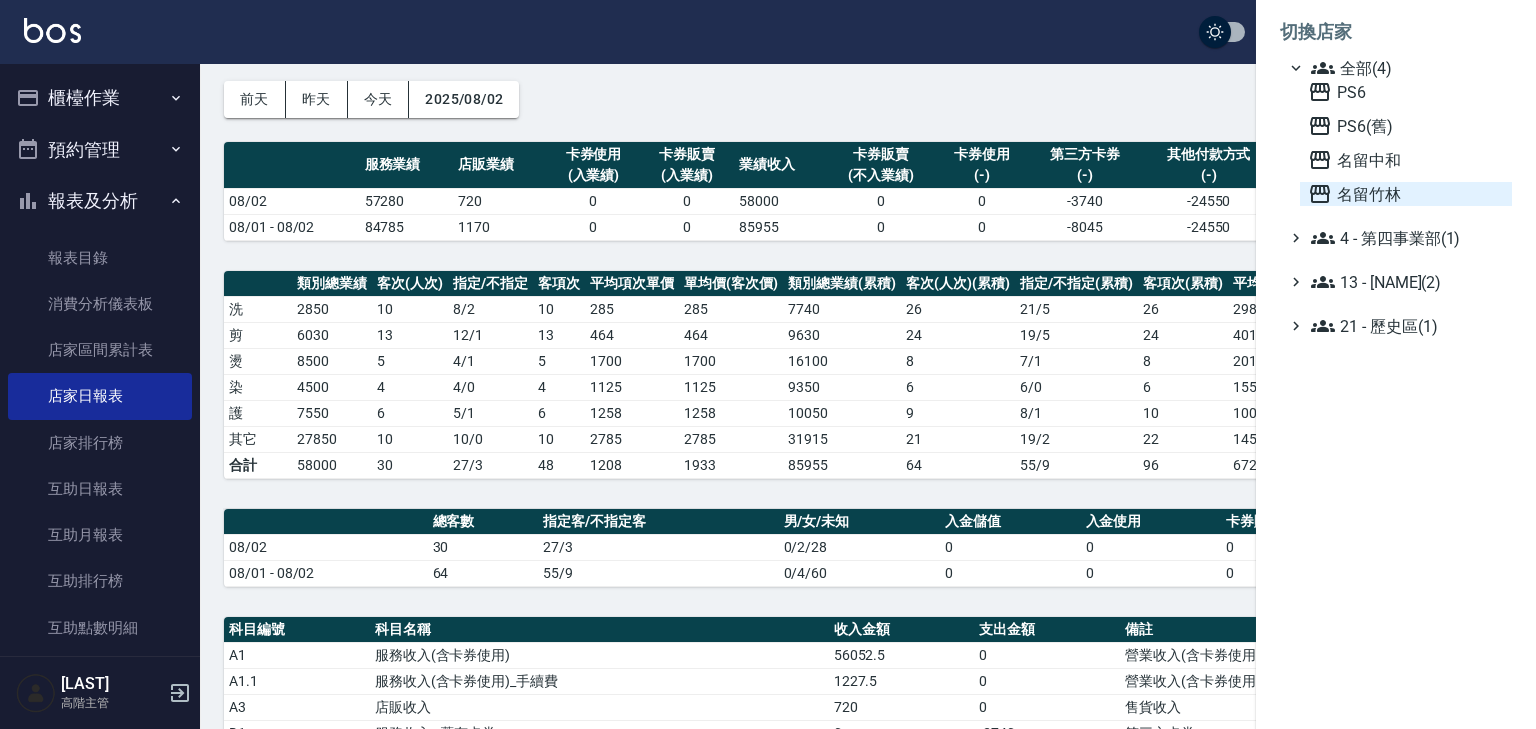 click 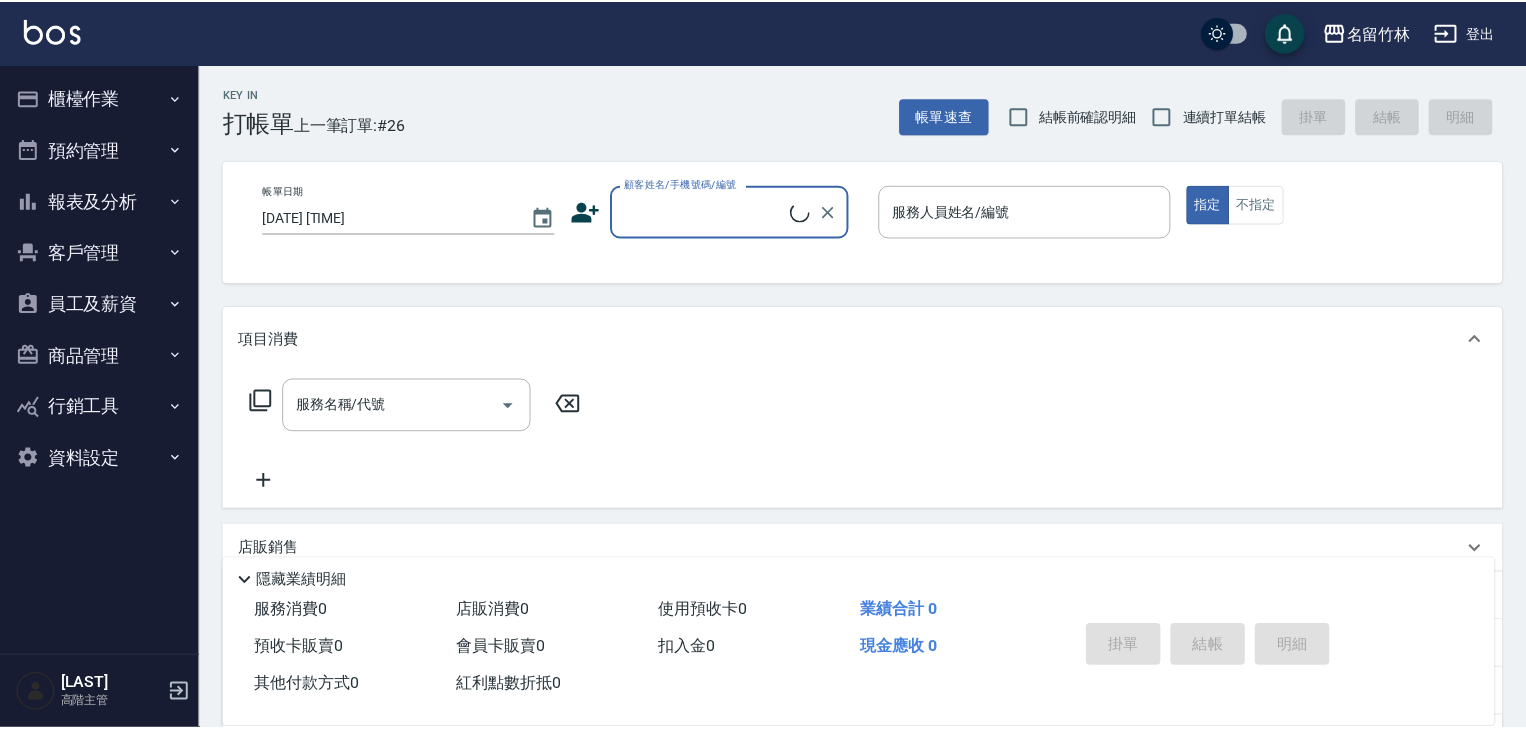 scroll, scrollTop: 0, scrollLeft: 0, axis: both 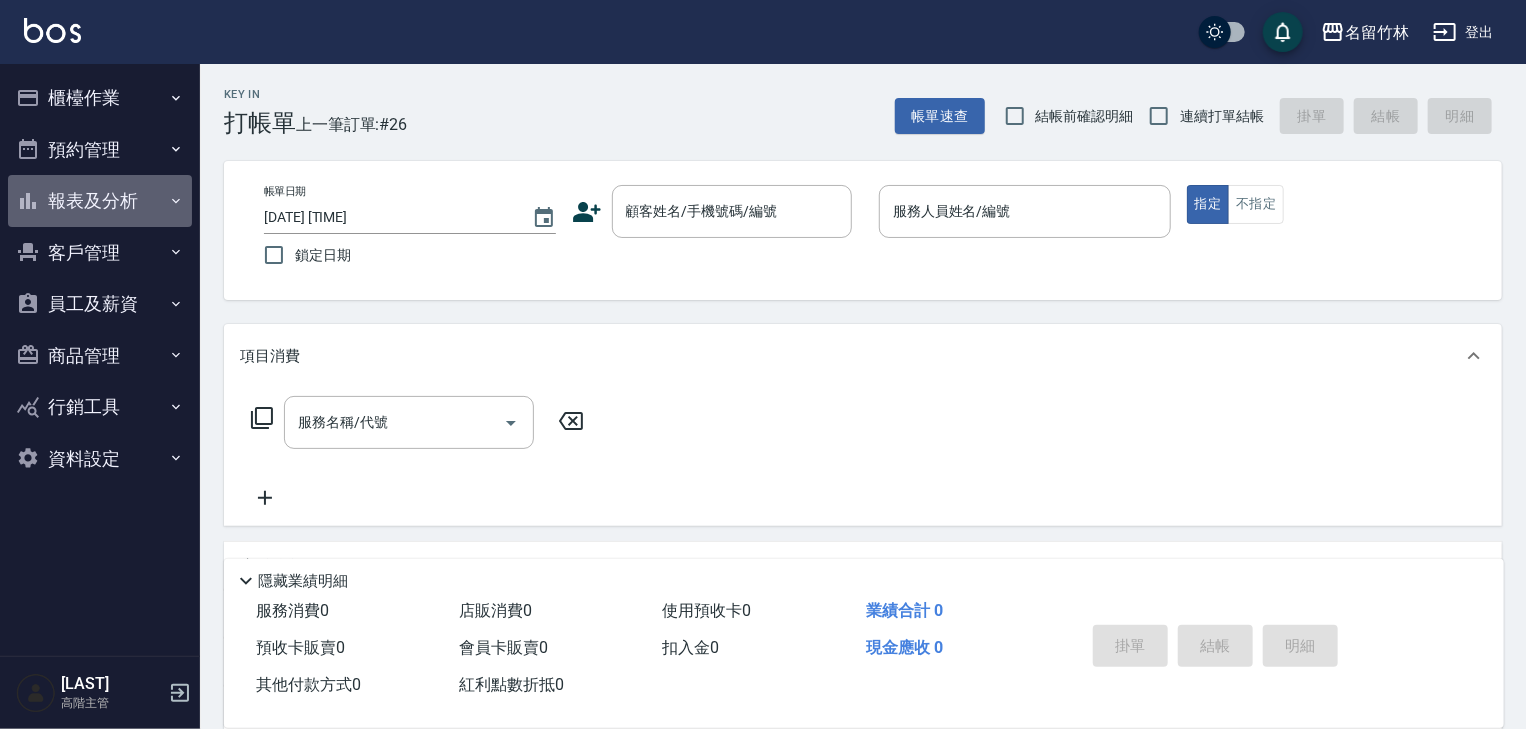 click 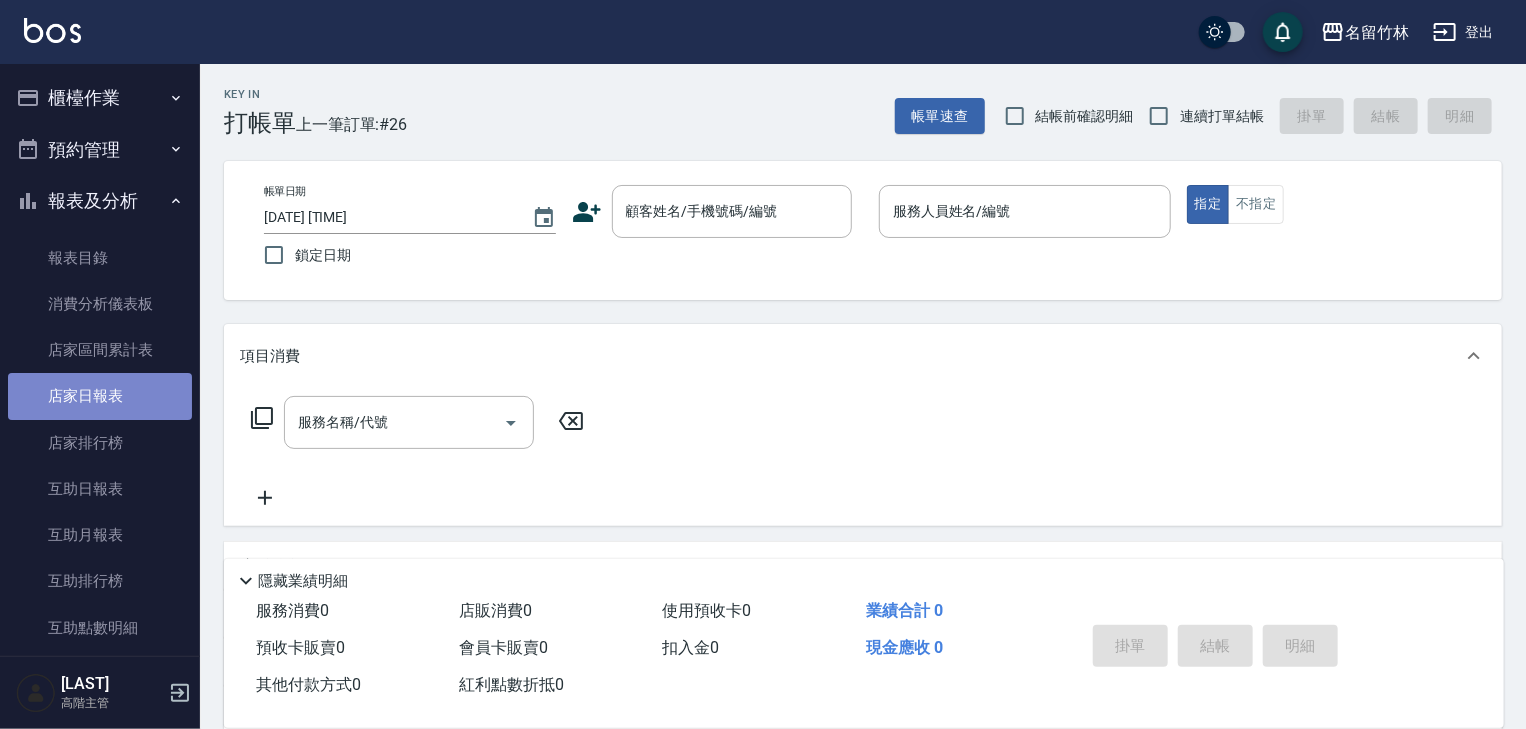 click on "店家日報表" at bounding box center (100, 396) 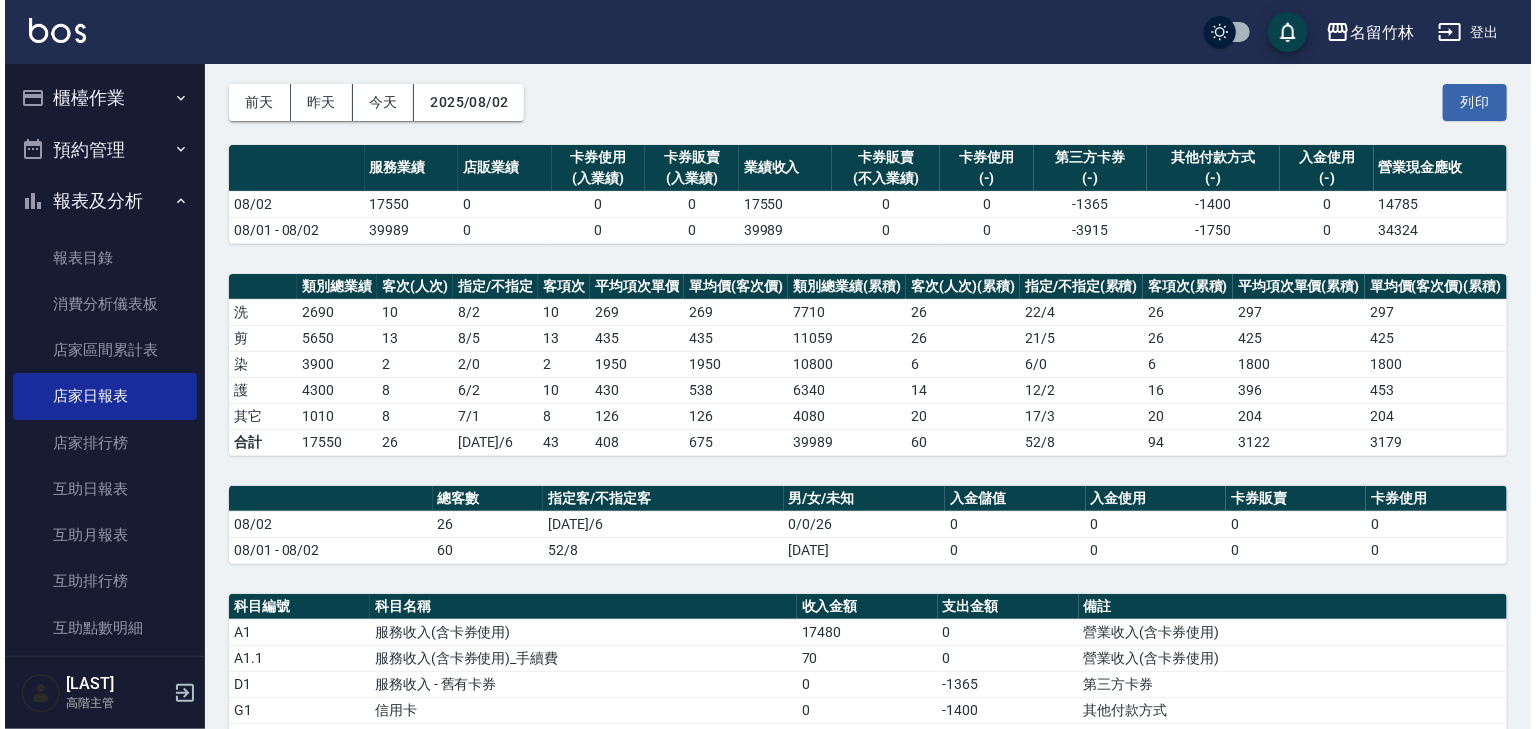 scroll, scrollTop: 0, scrollLeft: 0, axis: both 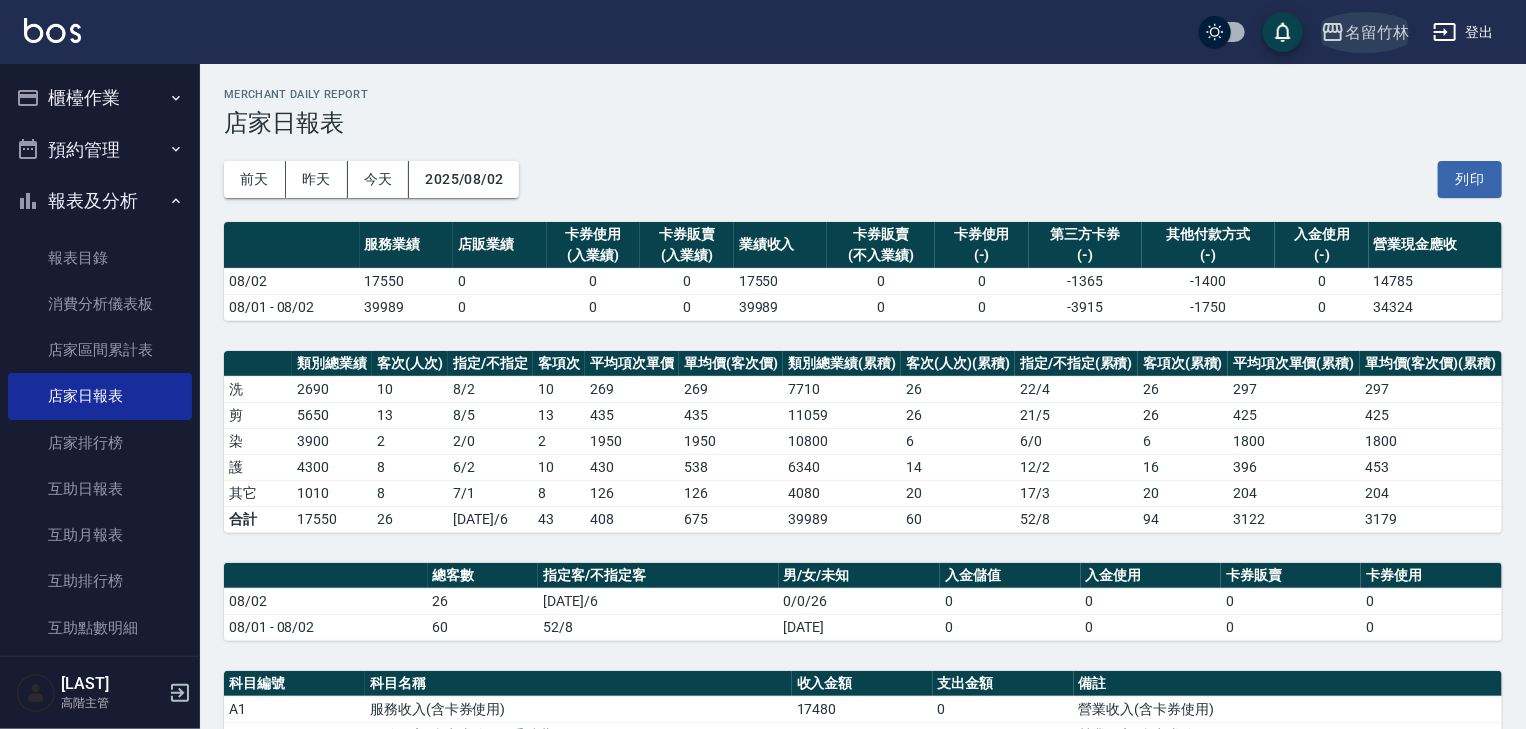 click 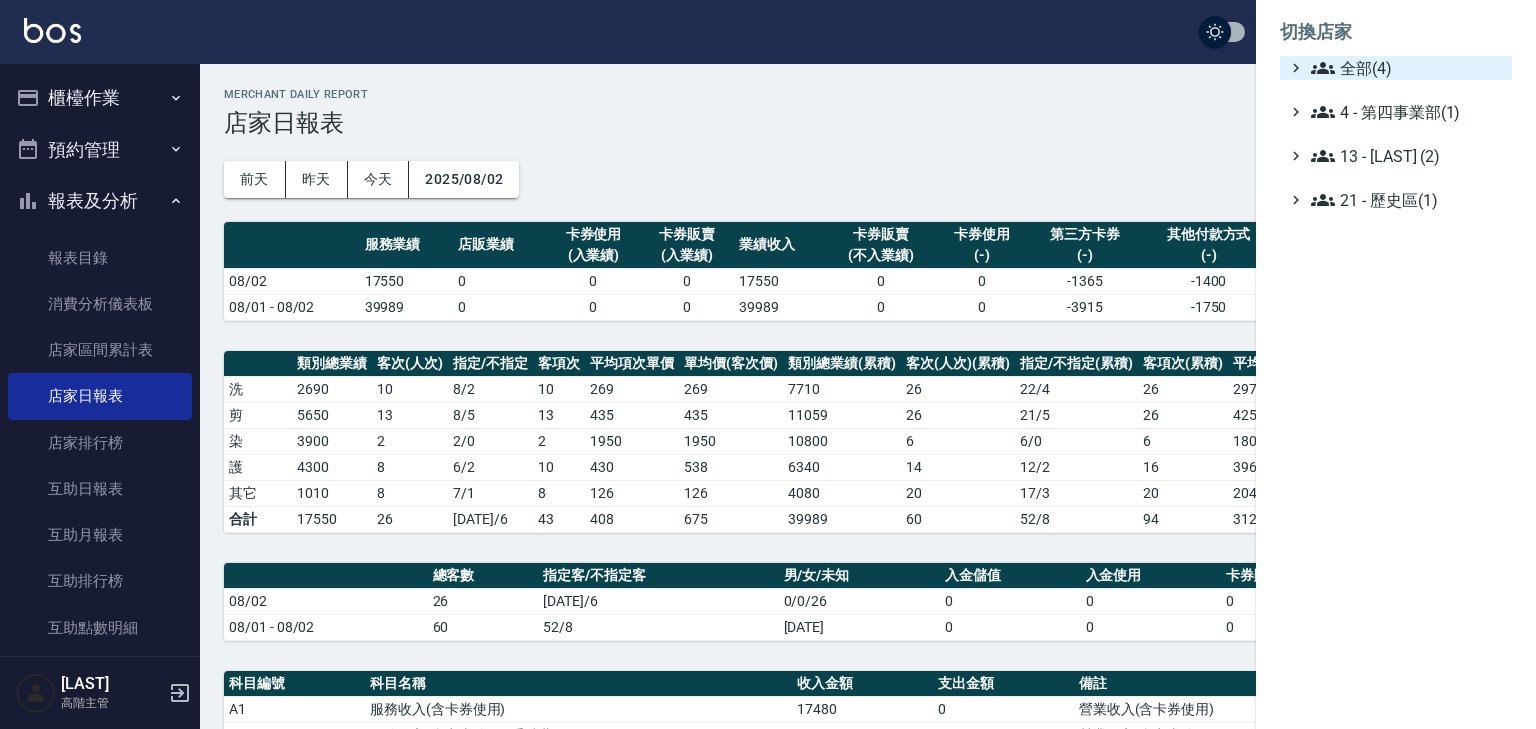 click 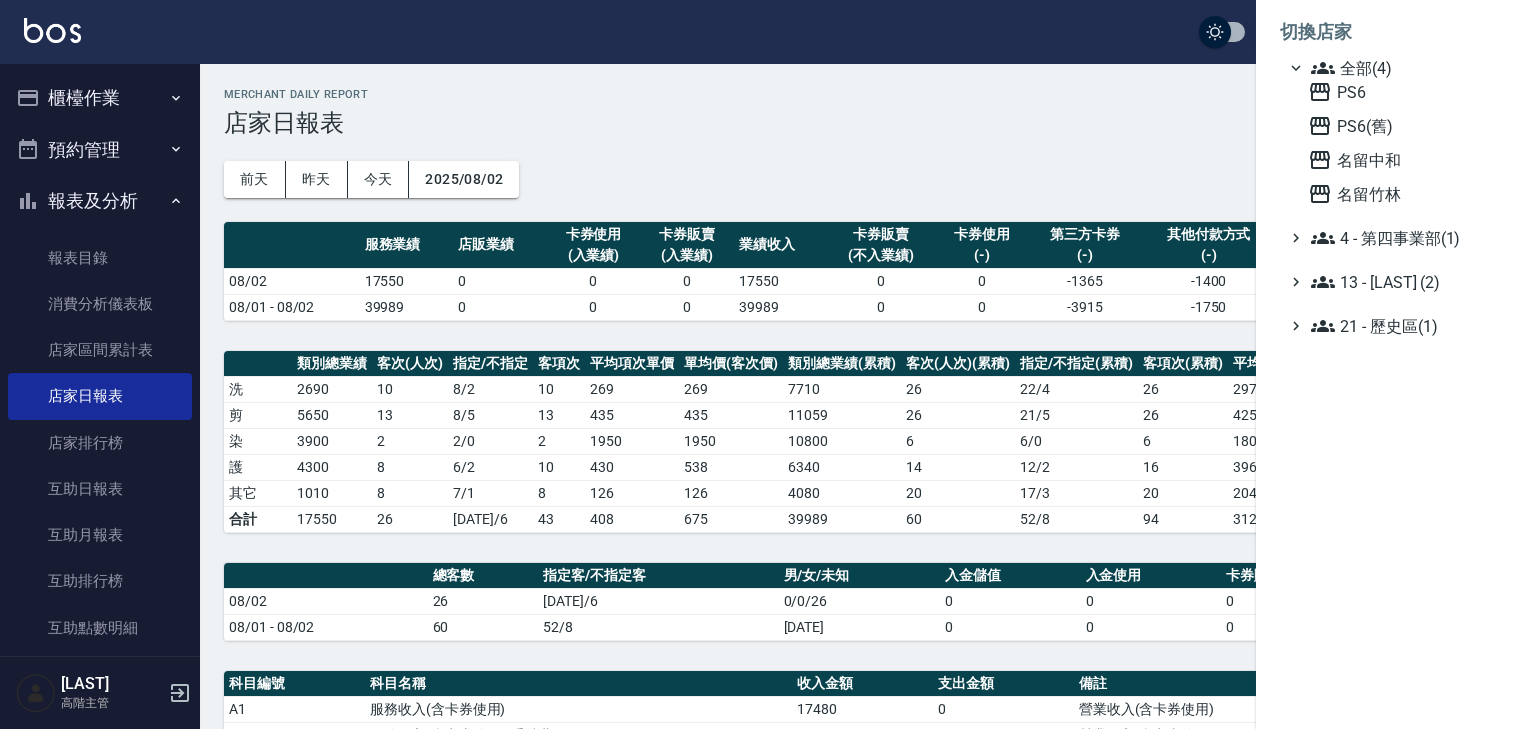 click 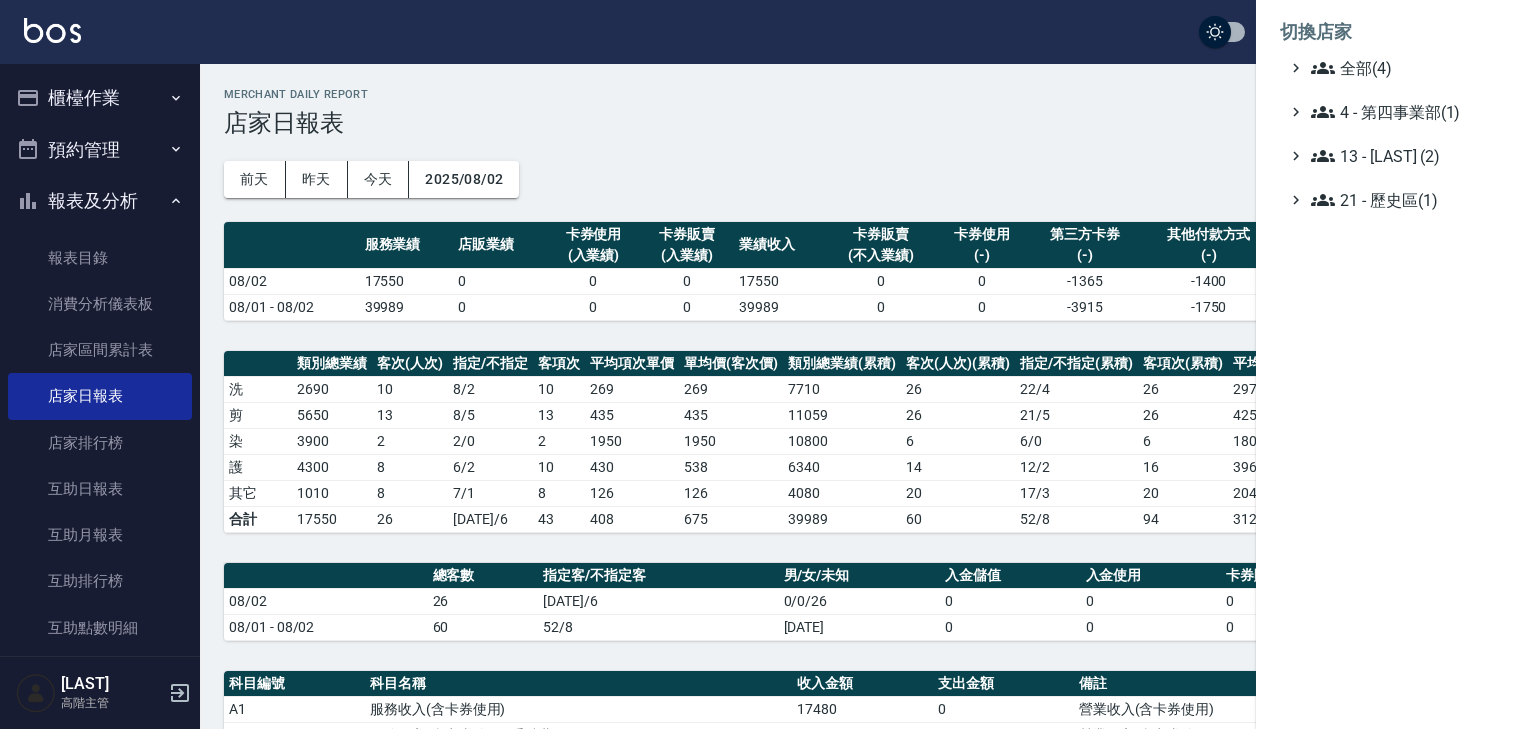 click 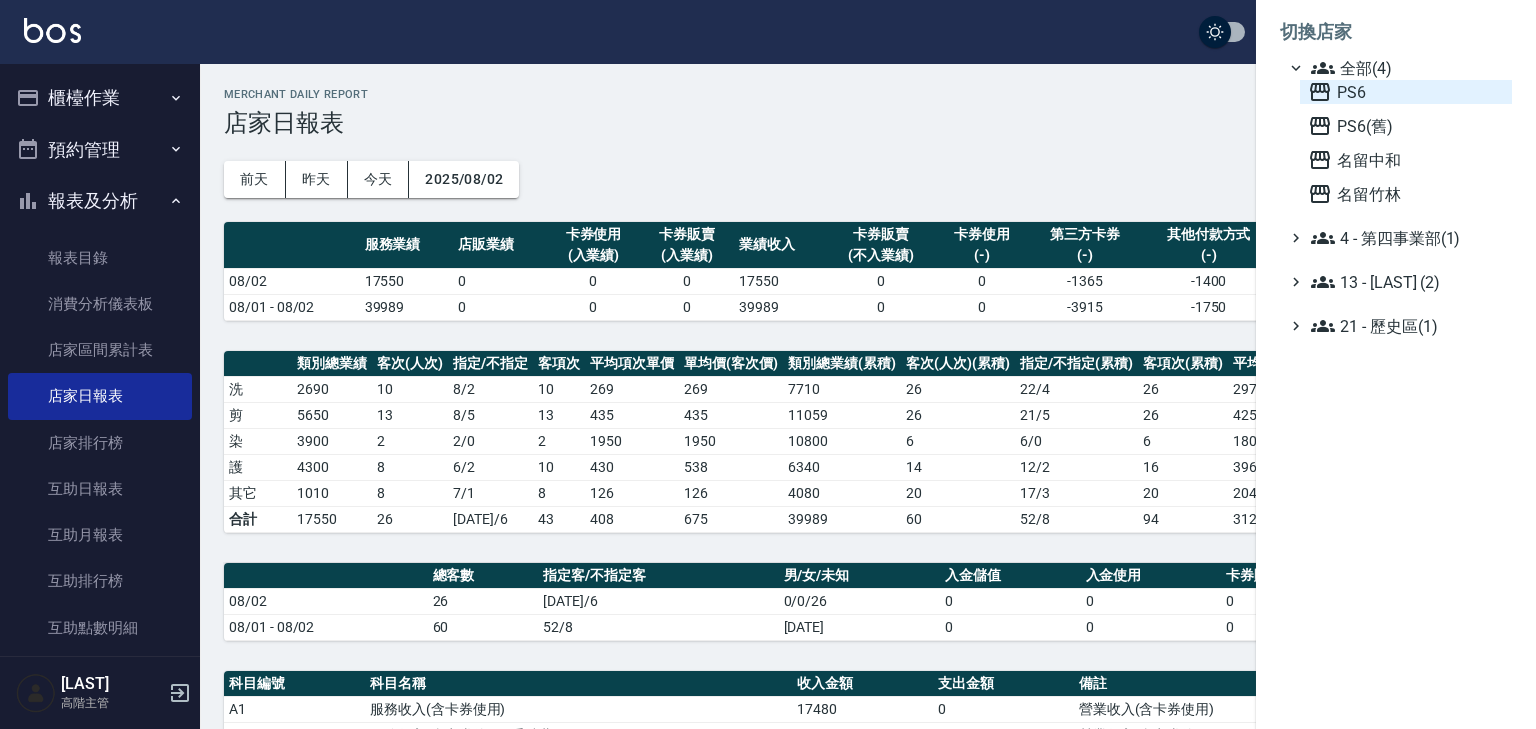 click 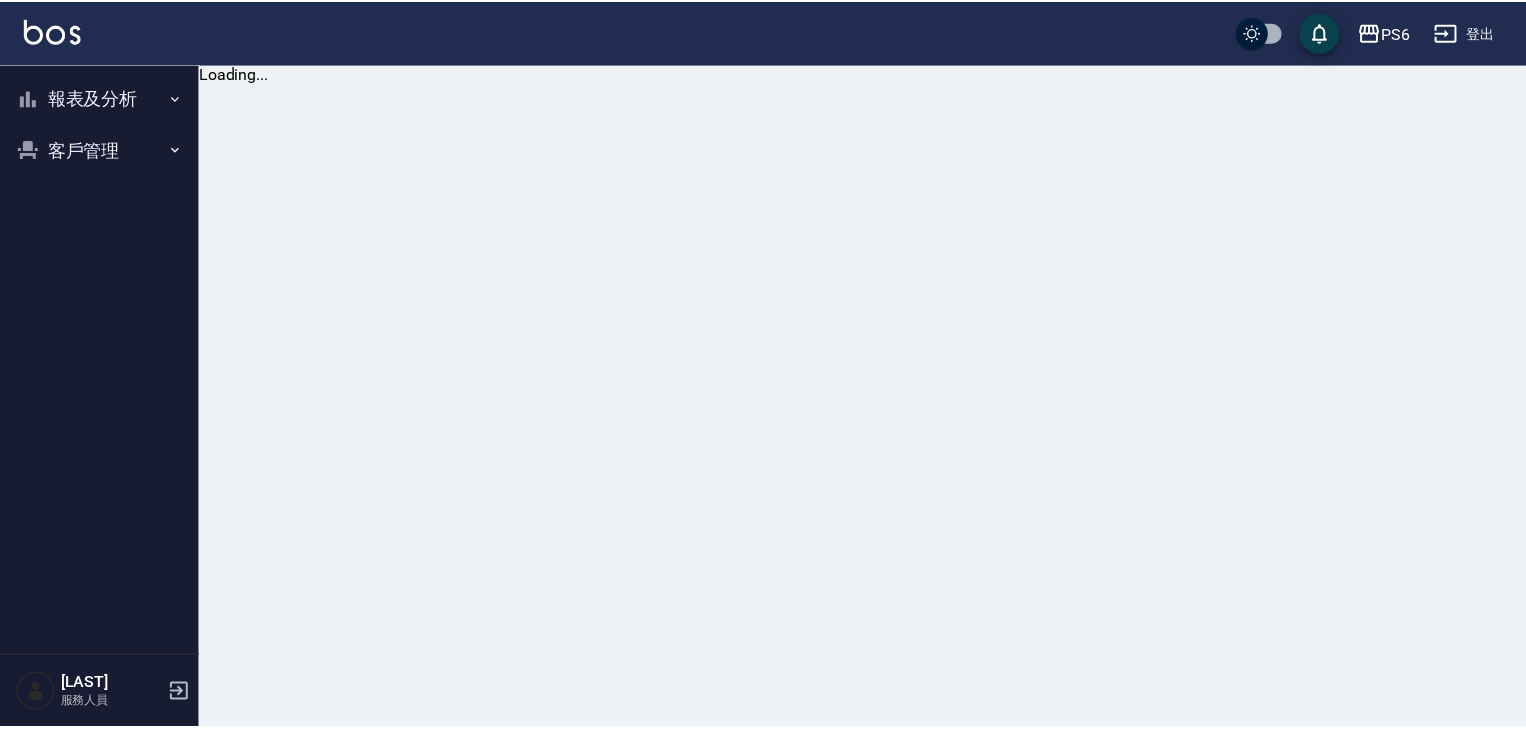 scroll, scrollTop: 0, scrollLeft: 0, axis: both 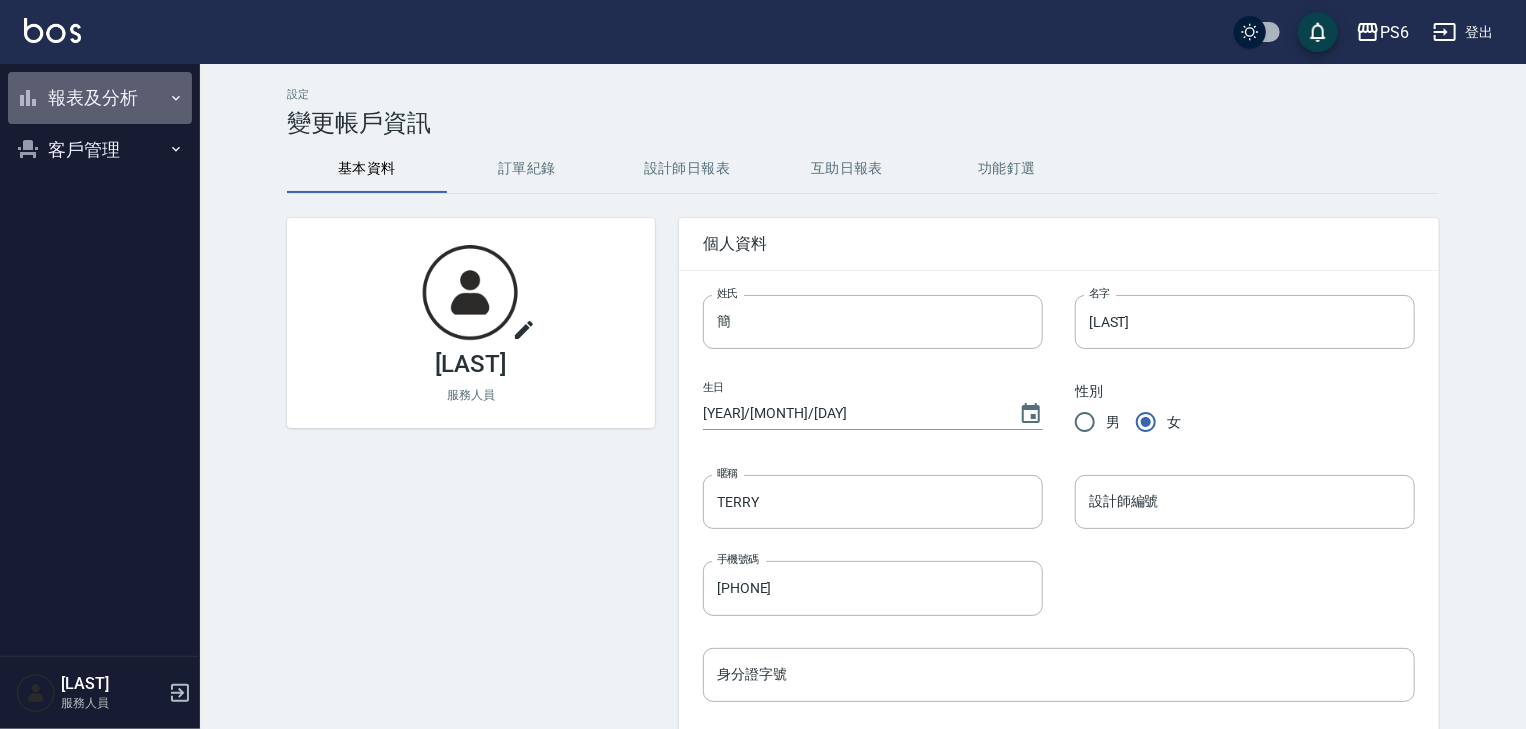 click 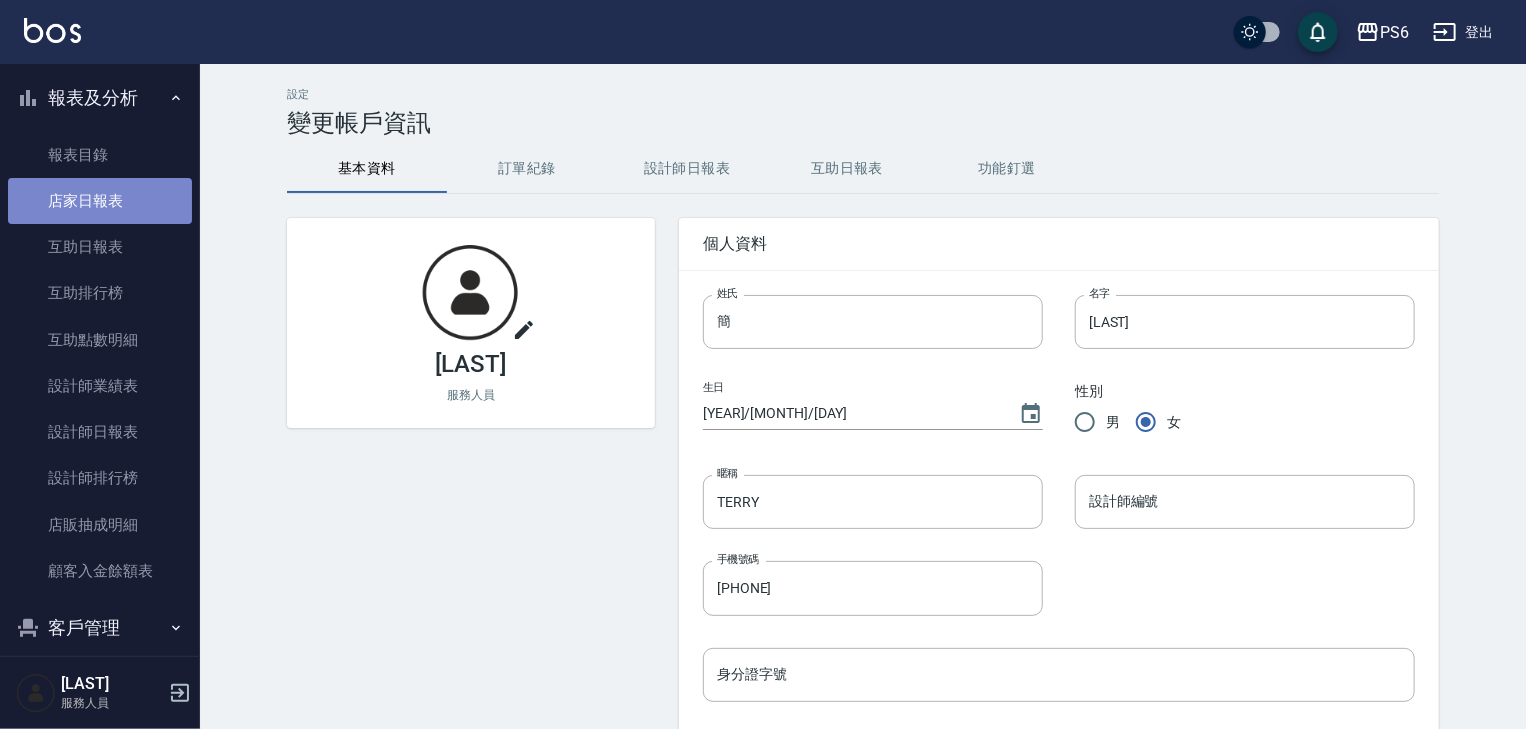 click on "店家日報表" at bounding box center [100, 201] 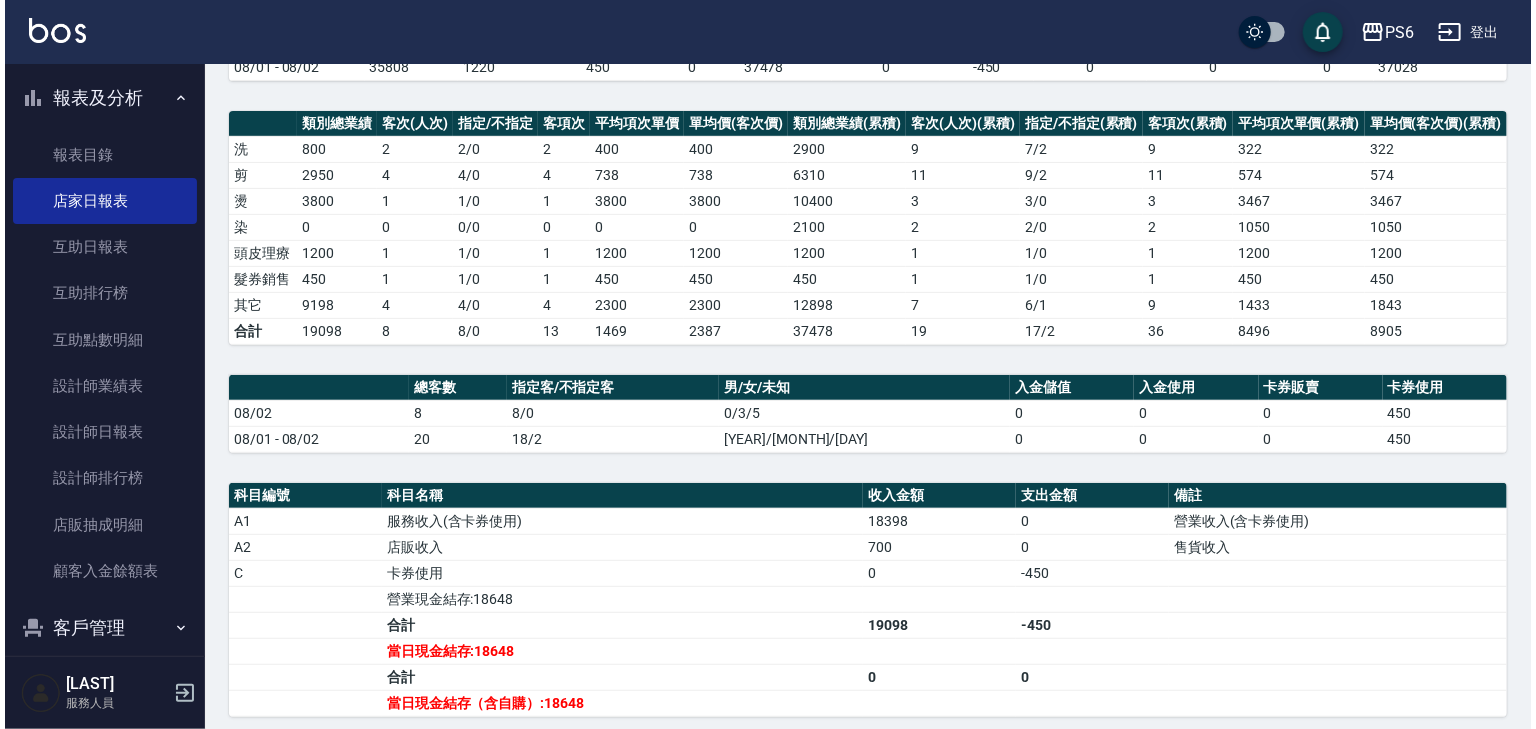 scroll, scrollTop: 0, scrollLeft: 0, axis: both 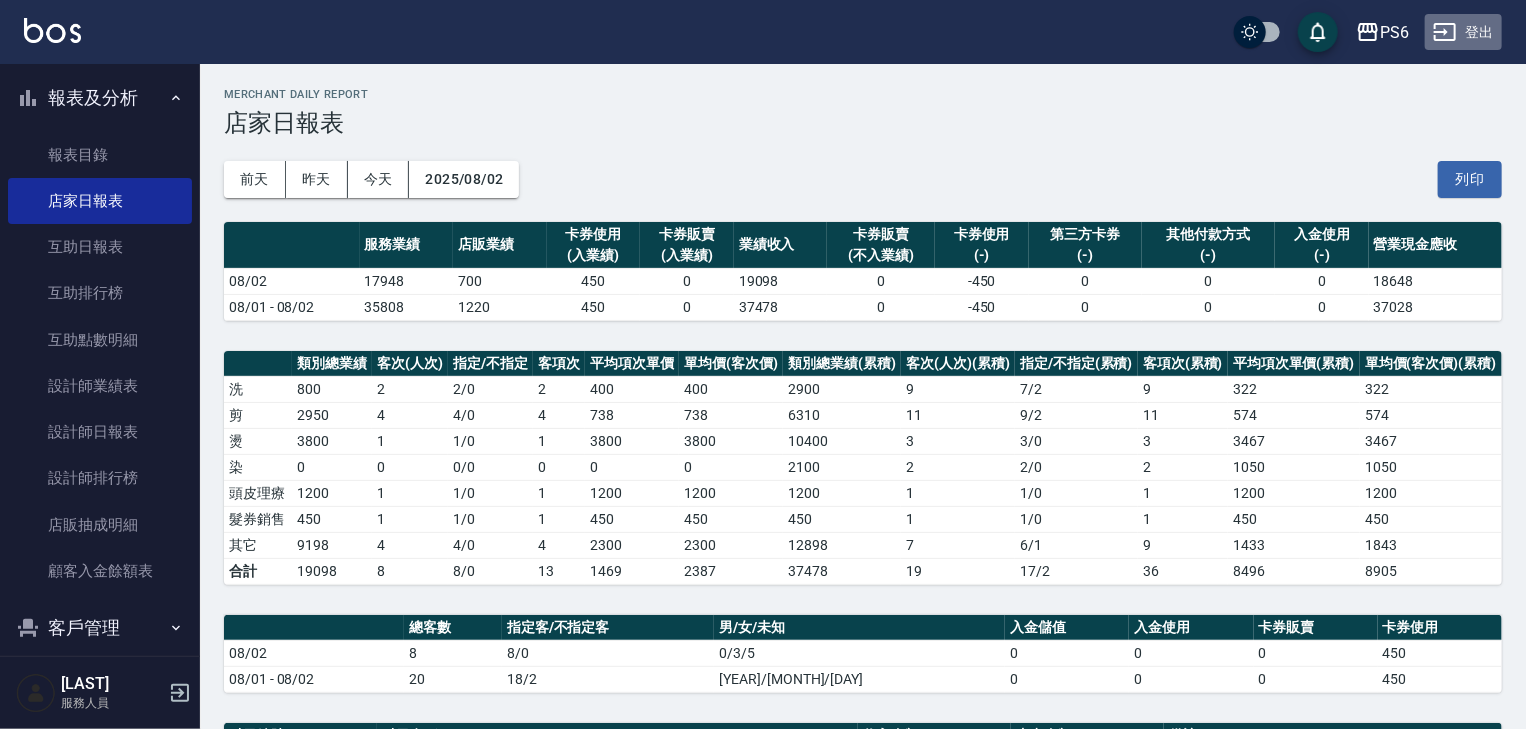 click on "登出" at bounding box center [1463, 32] 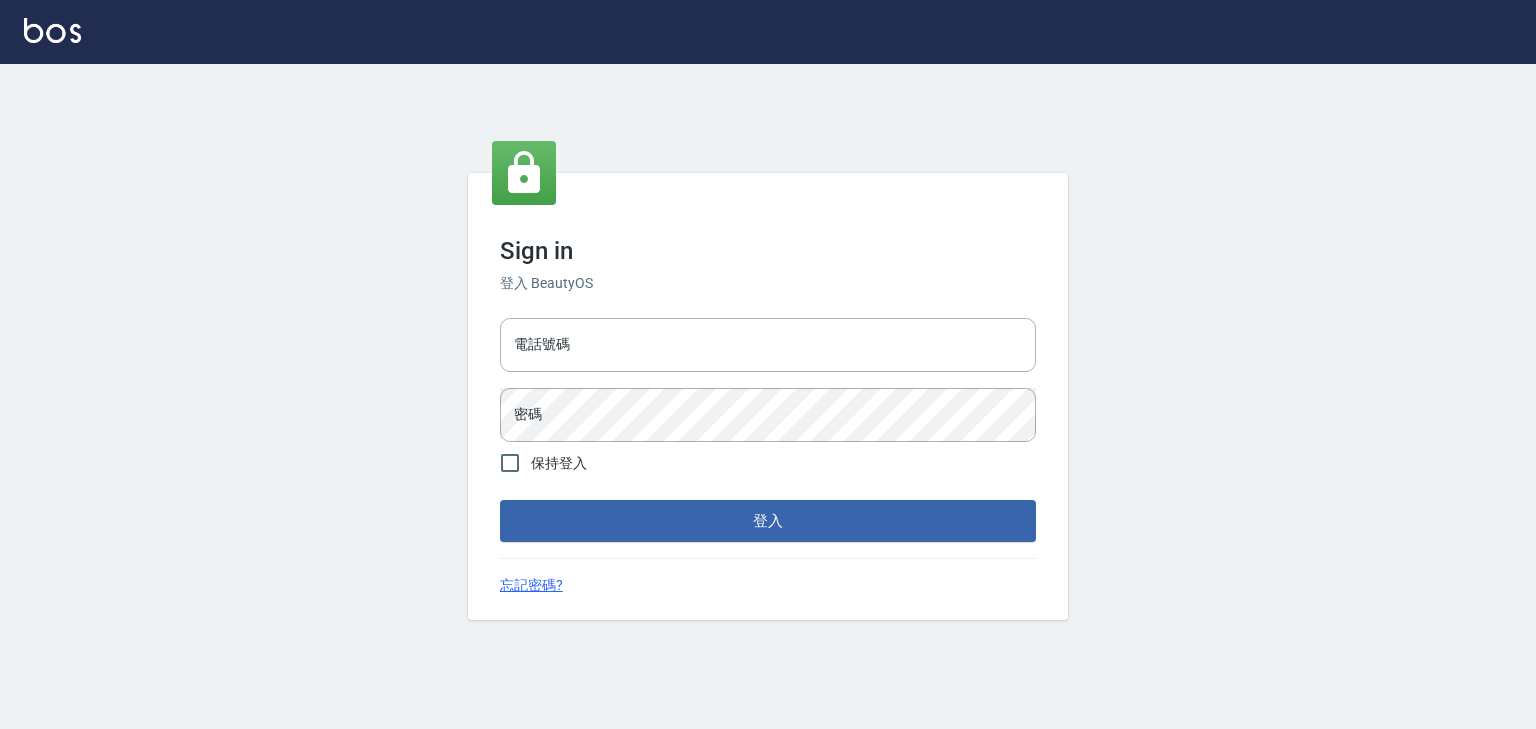 scroll, scrollTop: 0, scrollLeft: 0, axis: both 